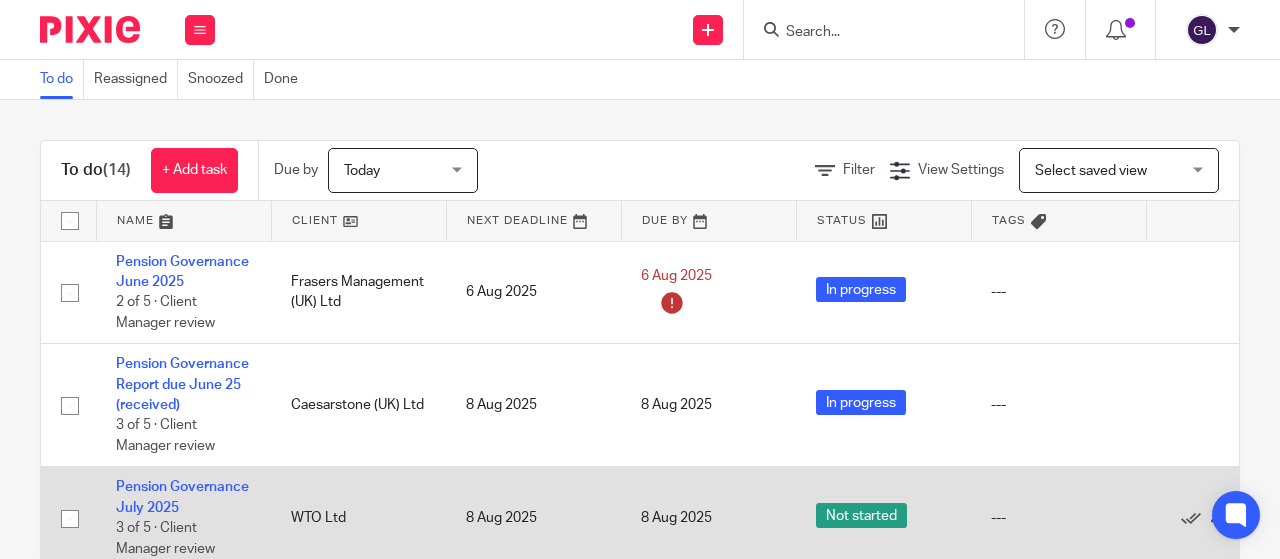 scroll, scrollTop: 0, scrollLeft: 0, axis: both 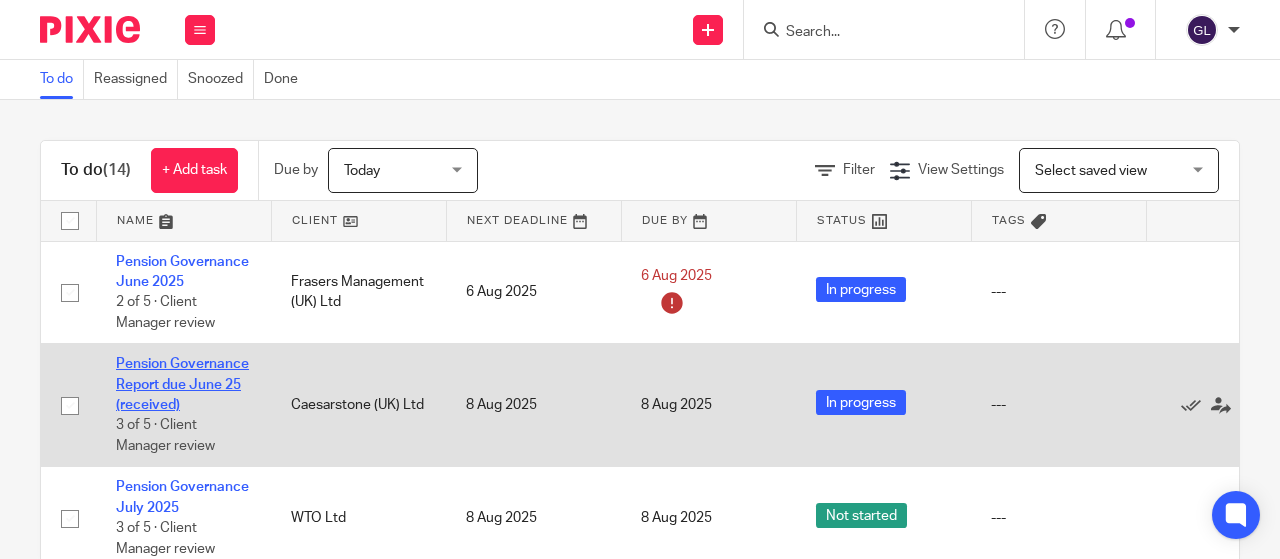 click on "Pension Governance Report due June 25 (received)" at bounding box center (182, 384) 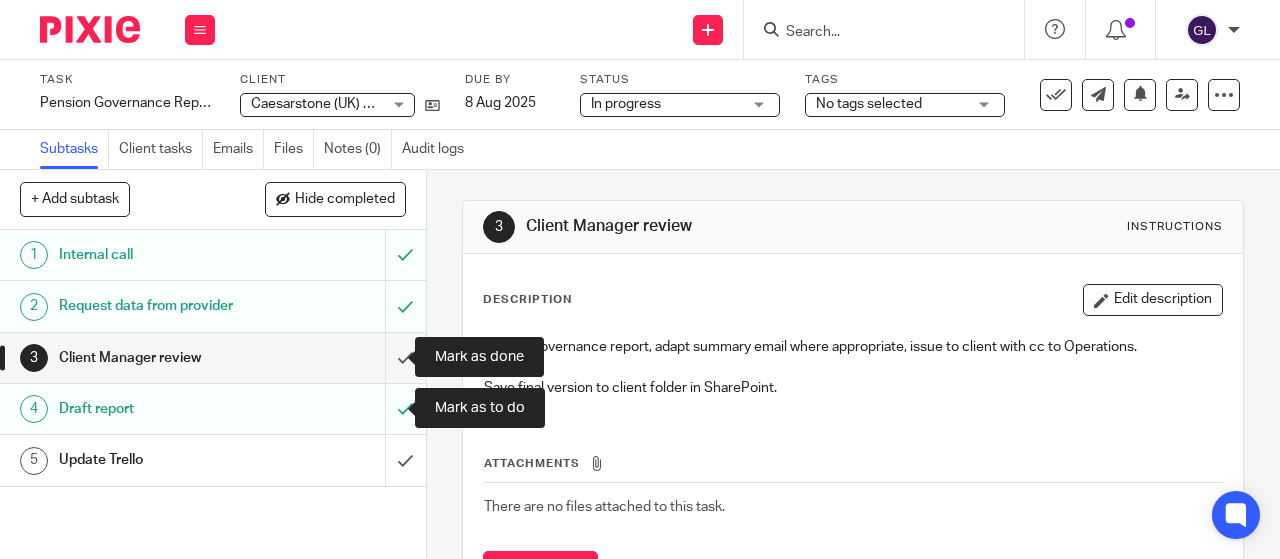 scroll, scrollTop: 0, scrollLeft: 0, axis: both 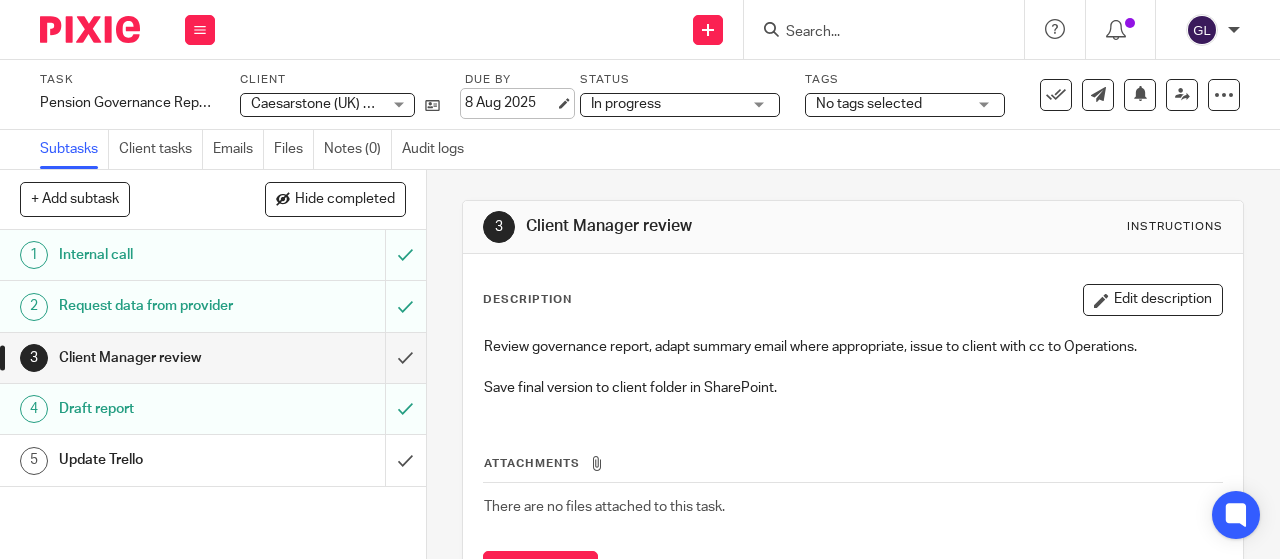 click on "8 Aug 2025" at bounding box center (510, 103) 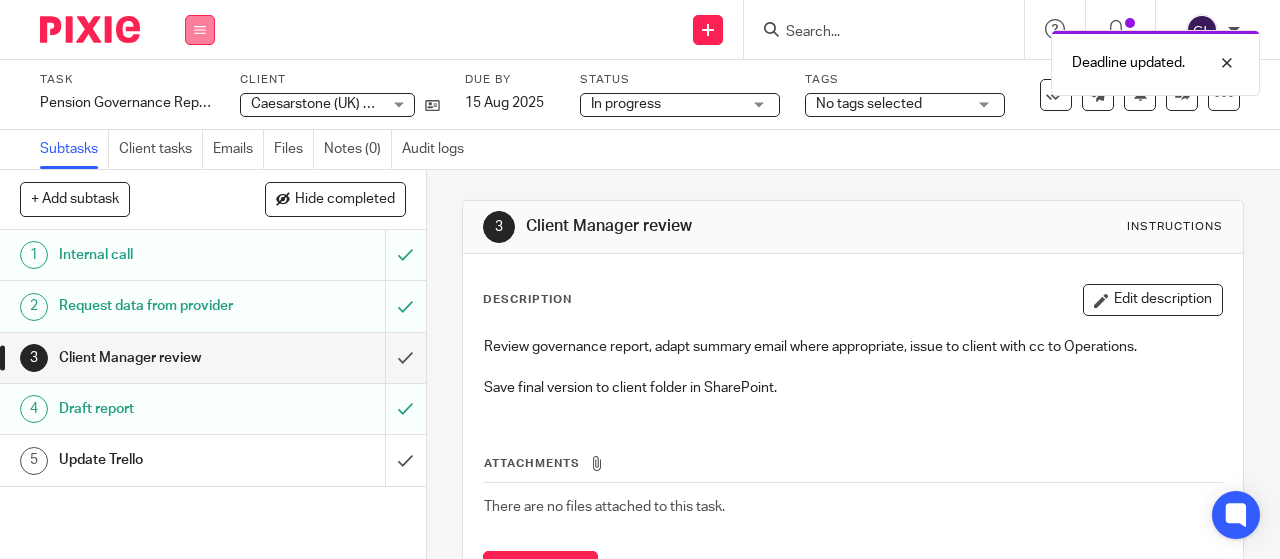click at bounding box center [200, 30] 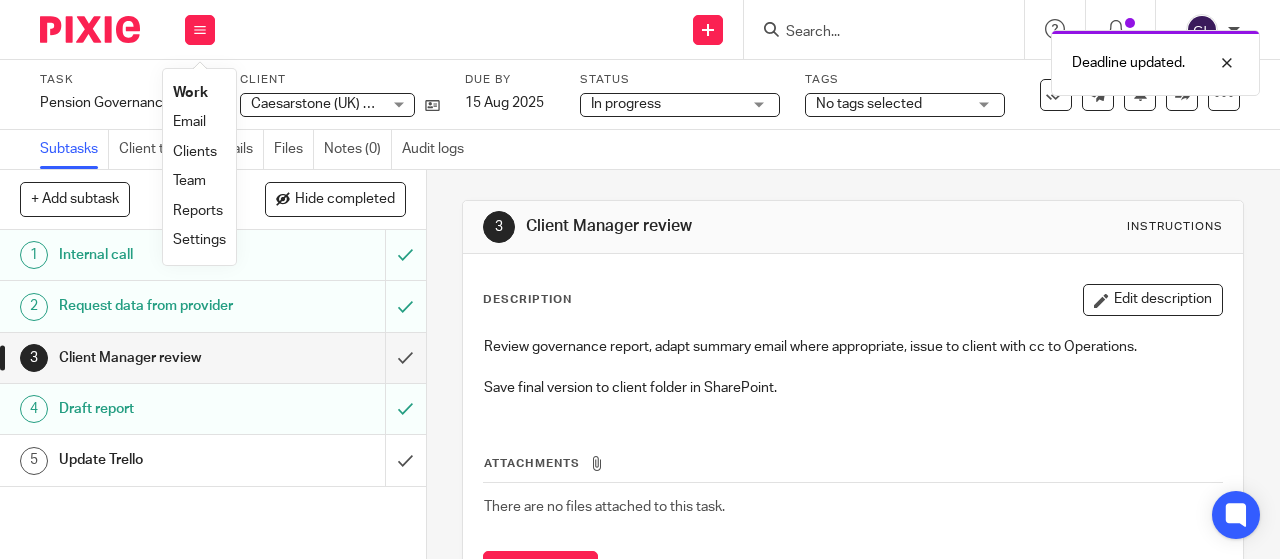 click on "Work" at bounding box center (190, 93) 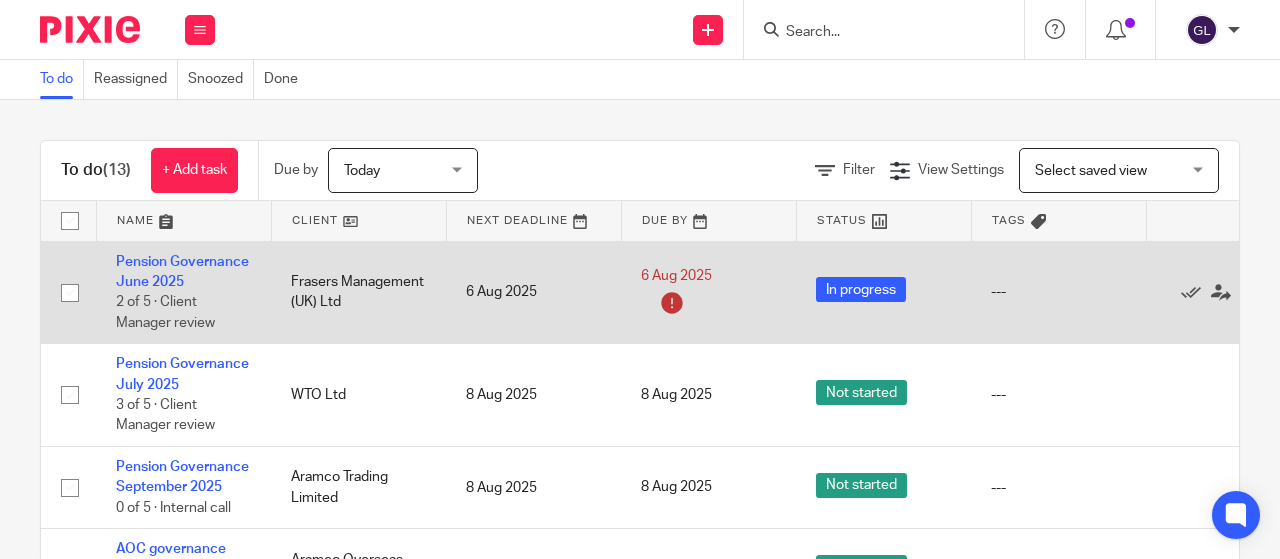 scroll, scrollTop: 0, scrollLeft: 0, axis: both 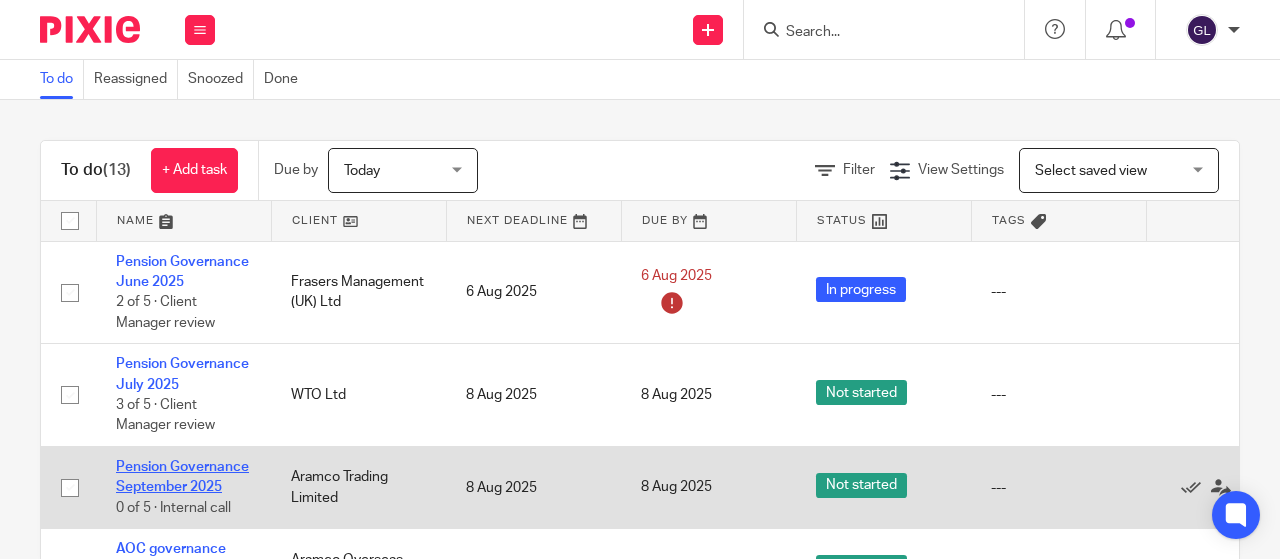click on "Pension Governance September 2025" at bounding box center (182, 477) 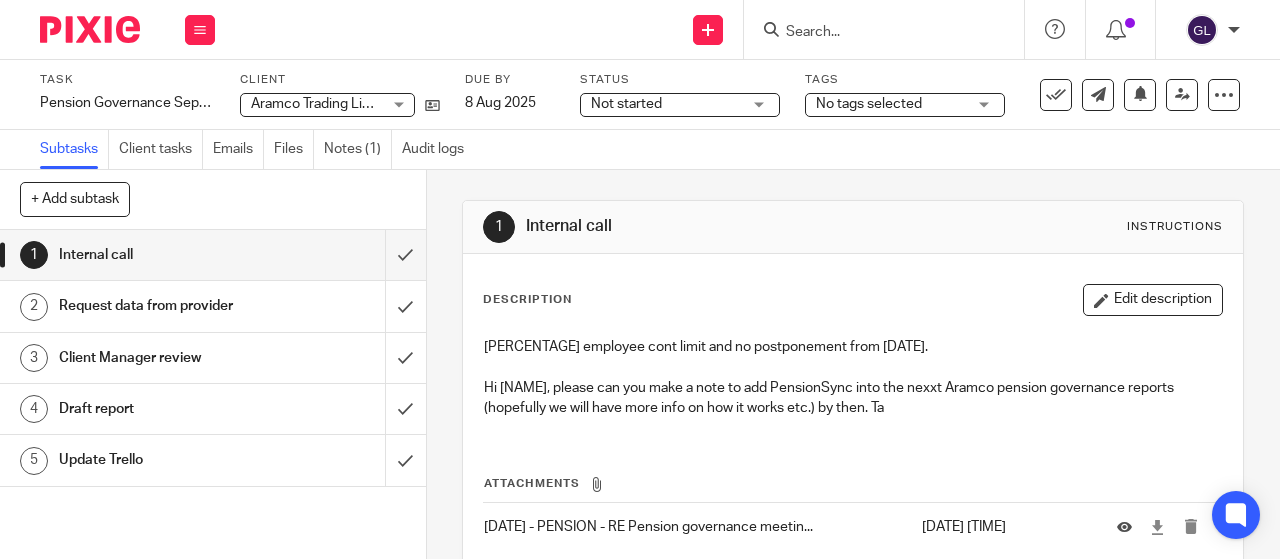 scroll, scrollTop: 0, scrollLeft: 0, axis: both 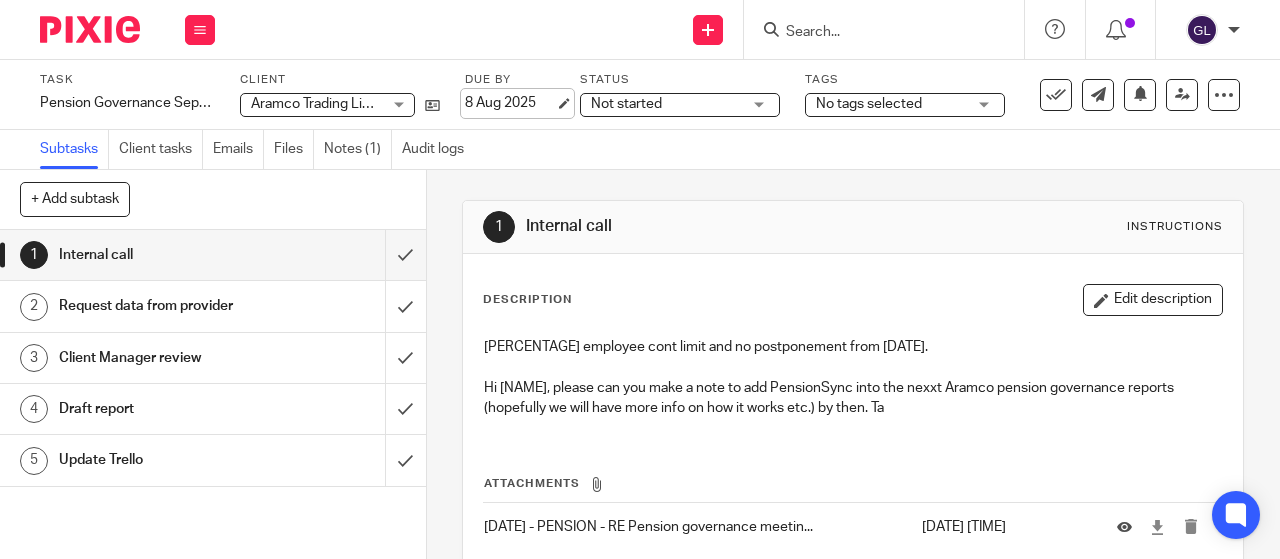 click on "8 Aug 2025" at bounding box center (510, 103) 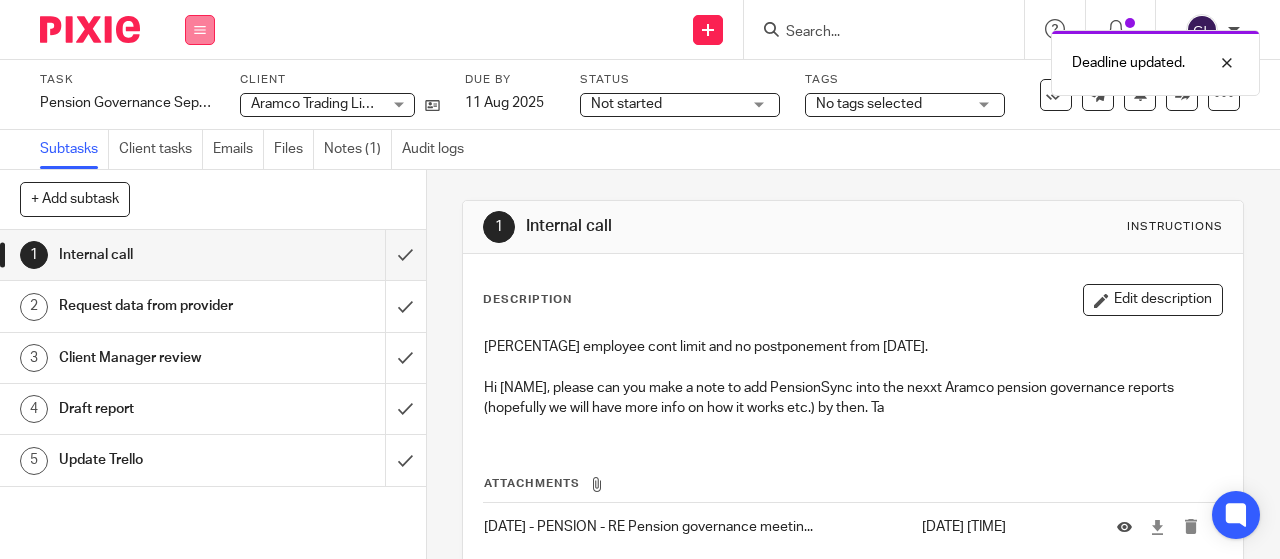 click at bounding box center (200, 30) 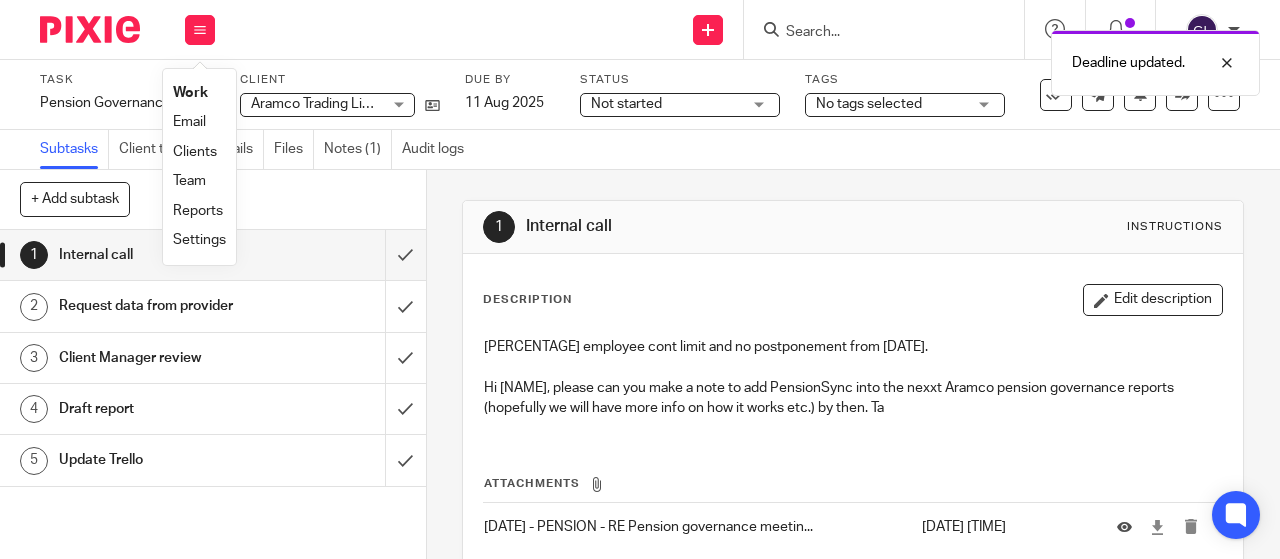 click on "Work" at bounding box center [190, 93] 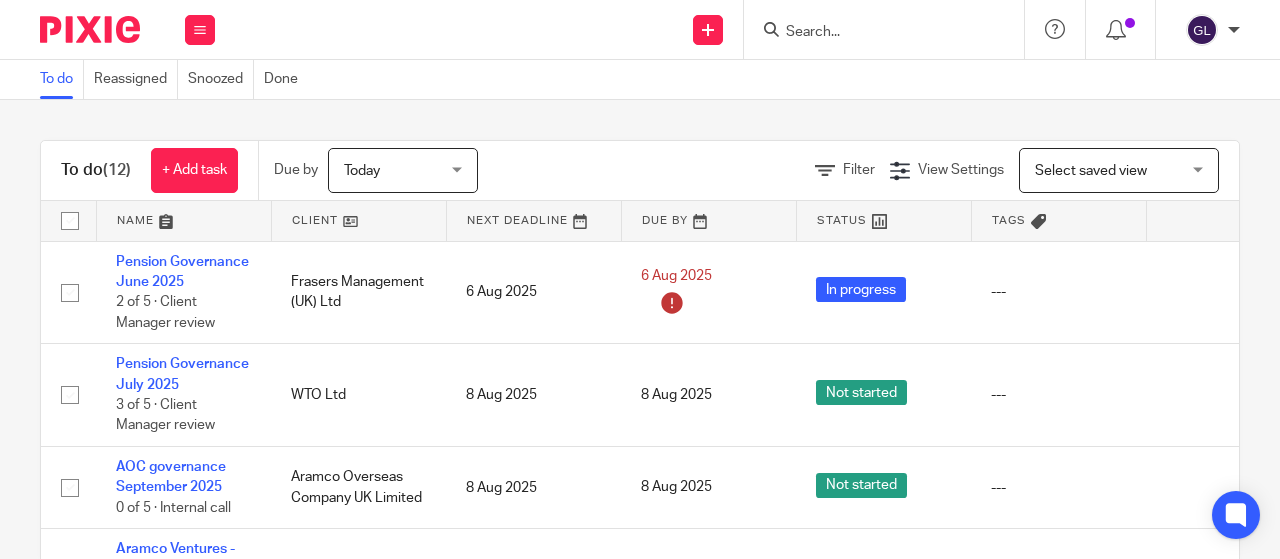 scroll, scrollTop: 0, scrollLeft: 0, axis: both 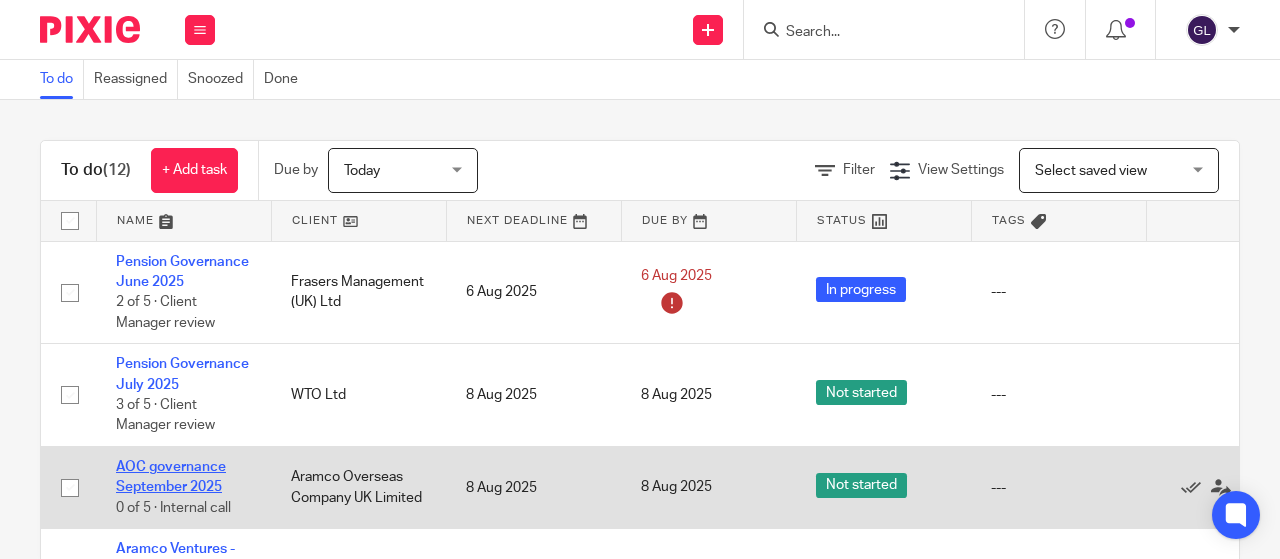 click on "AOC governance September 2025" at bounding box center (171, 477) 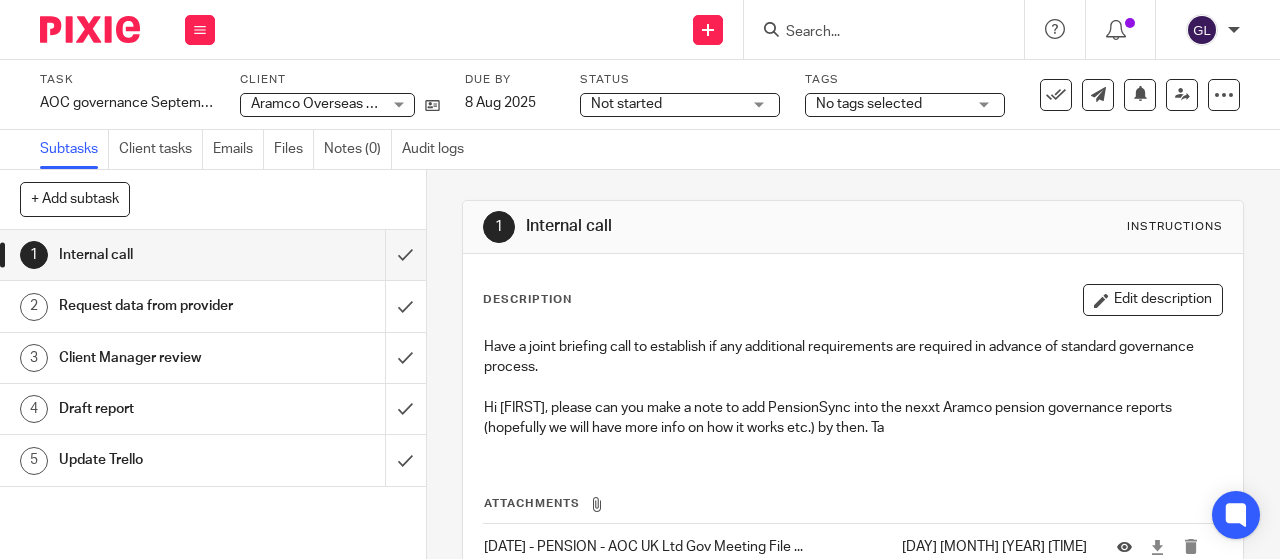 scroll, scrollTop: 0, scrollLeft: 0, axis: both 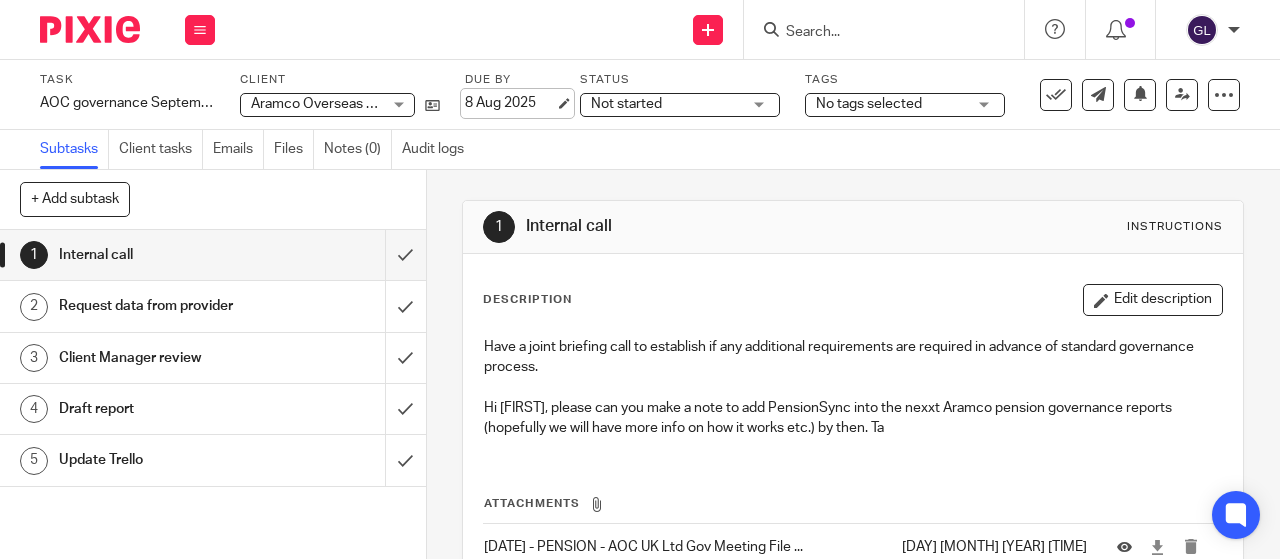 click on "8 Aug 2025" at bounding box center (510, 103) 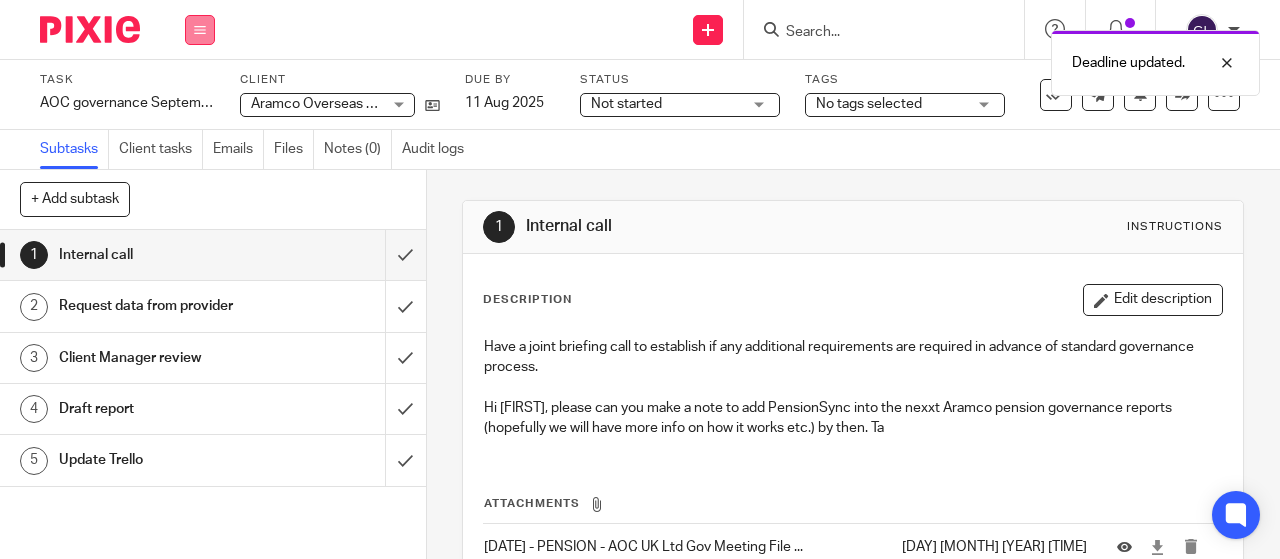 click at bounding box center [200, 30] 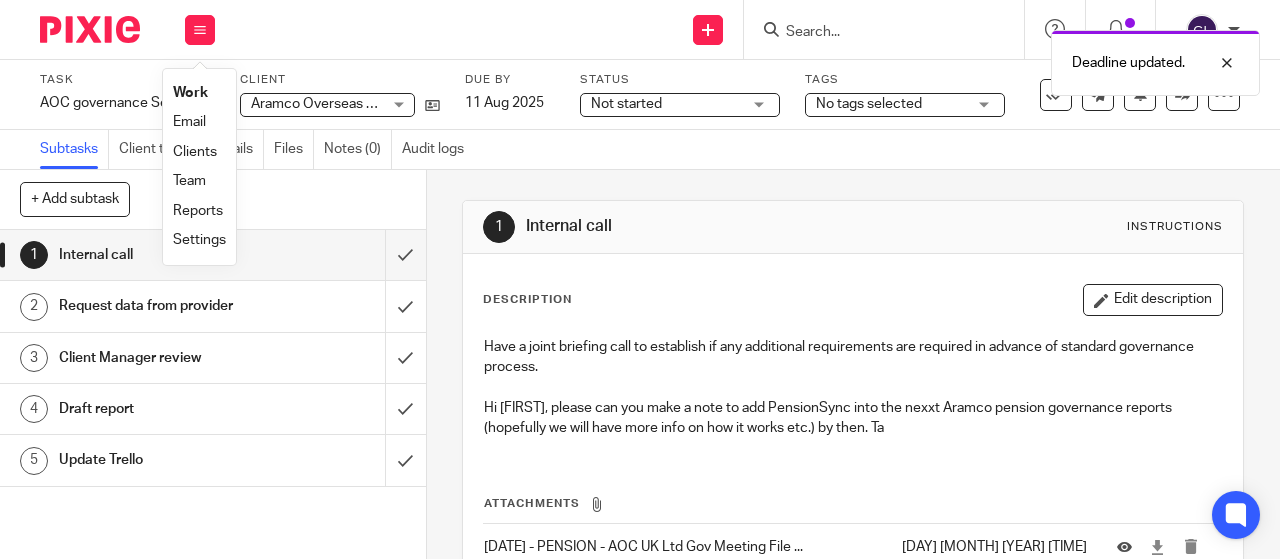 click on "Work" at bounding box center (190, 93) 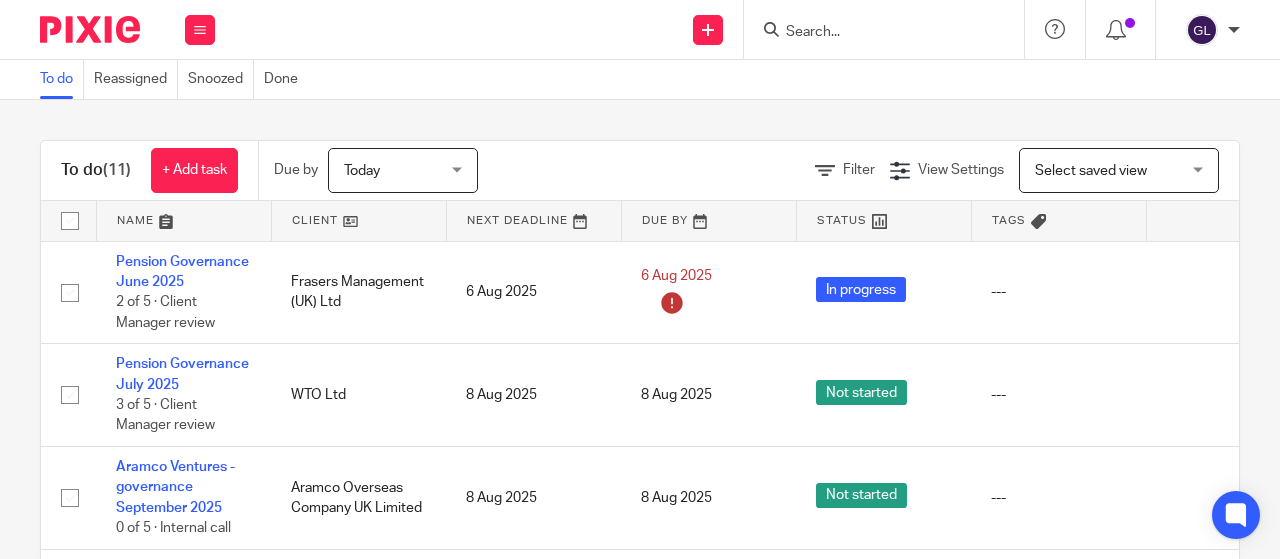 scroll, scrollTop: 0, scrollLeft: 0, axis: both 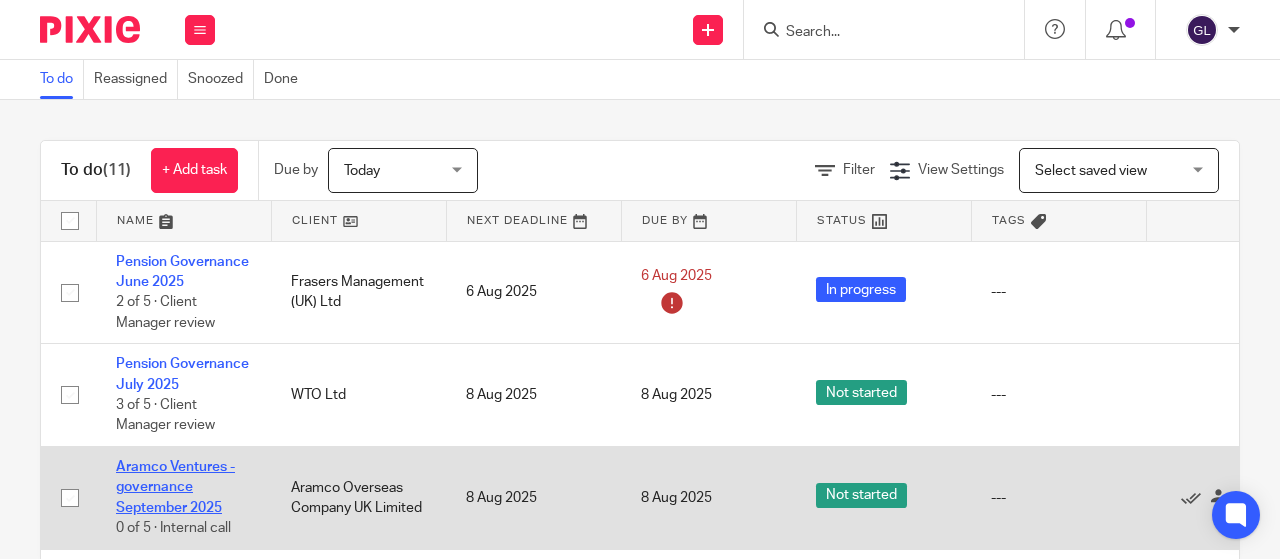 click on "Aramco Ventures - governance September 2025" at bounding box center [175, 487] 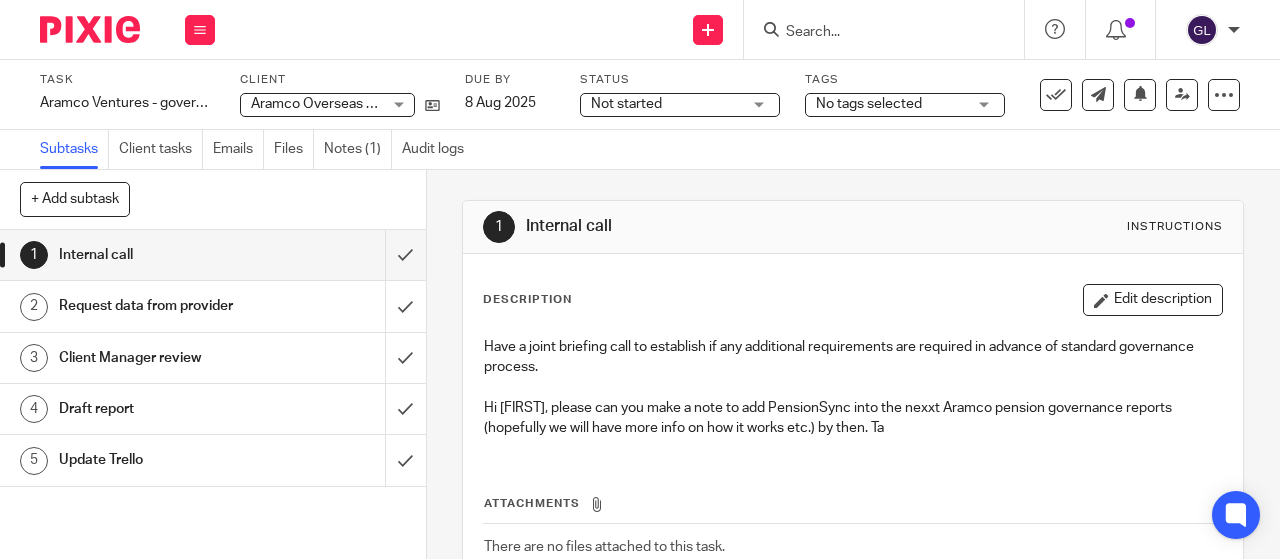 scroll, scrollTop: 0, scrollLeft: 0, axis: both 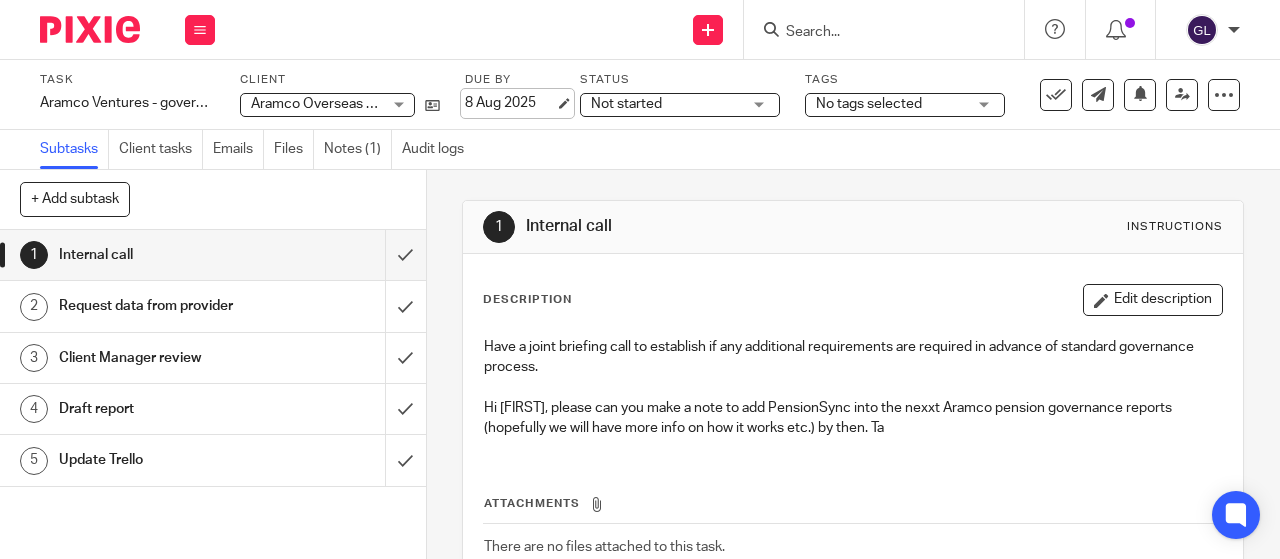 click on "8 Aug 2025" at bounding box center [510, 103] 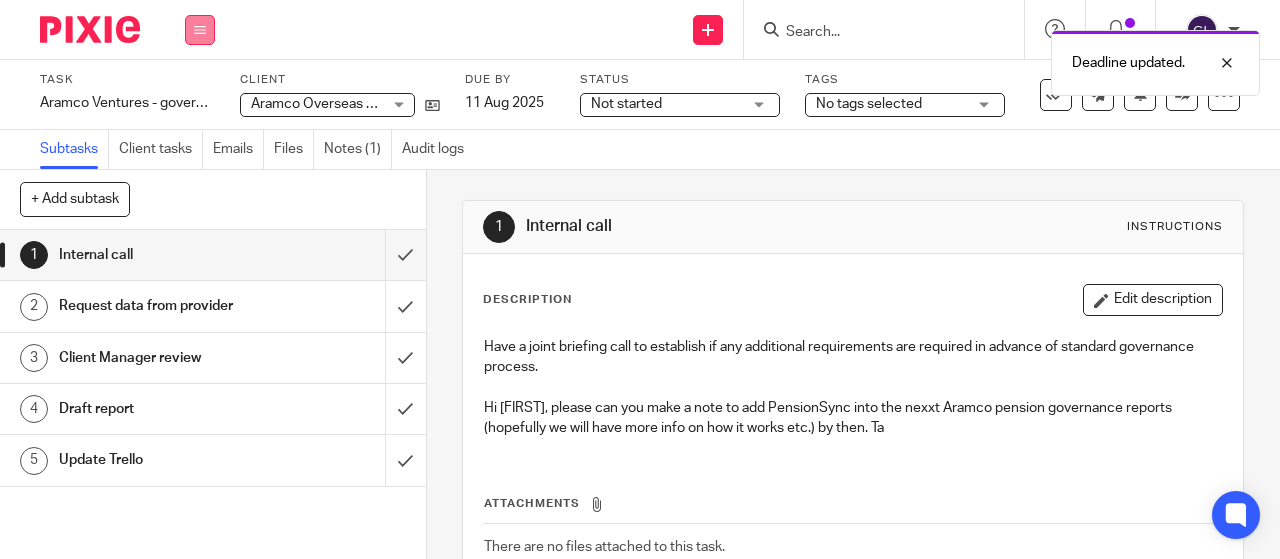 click at bounding box center (200, 30) 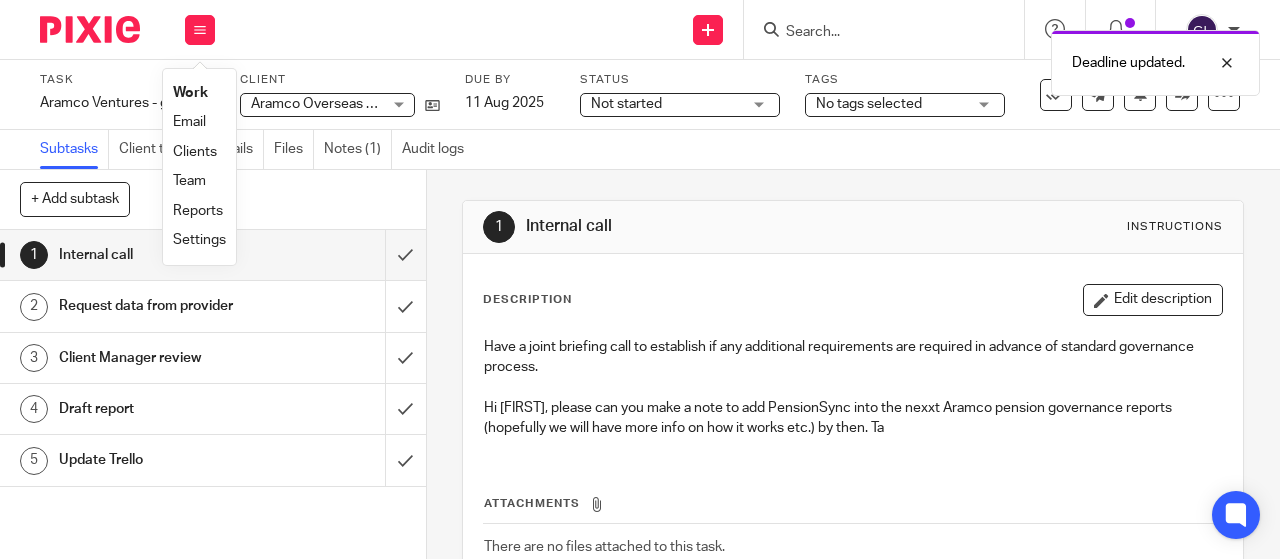 click on "Work" at bounding box center (190, 93) 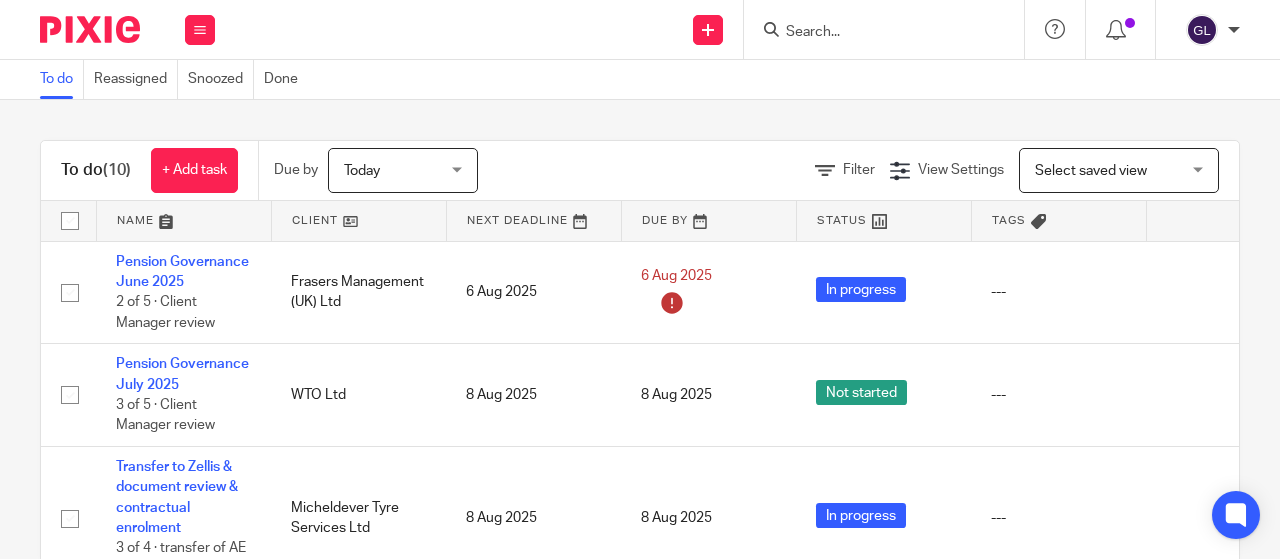 scroll, scrollTop: 0, scrollLeft: 0, axis: both 